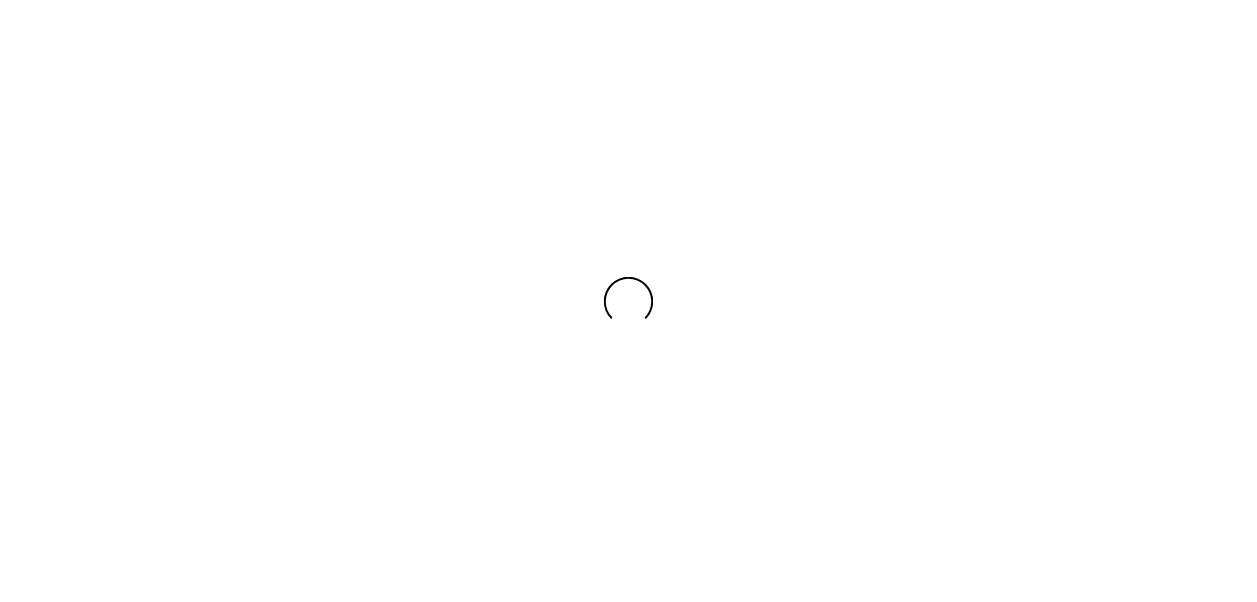 scroll, scrollTop: 0, scrollLeft: 0, axis: both 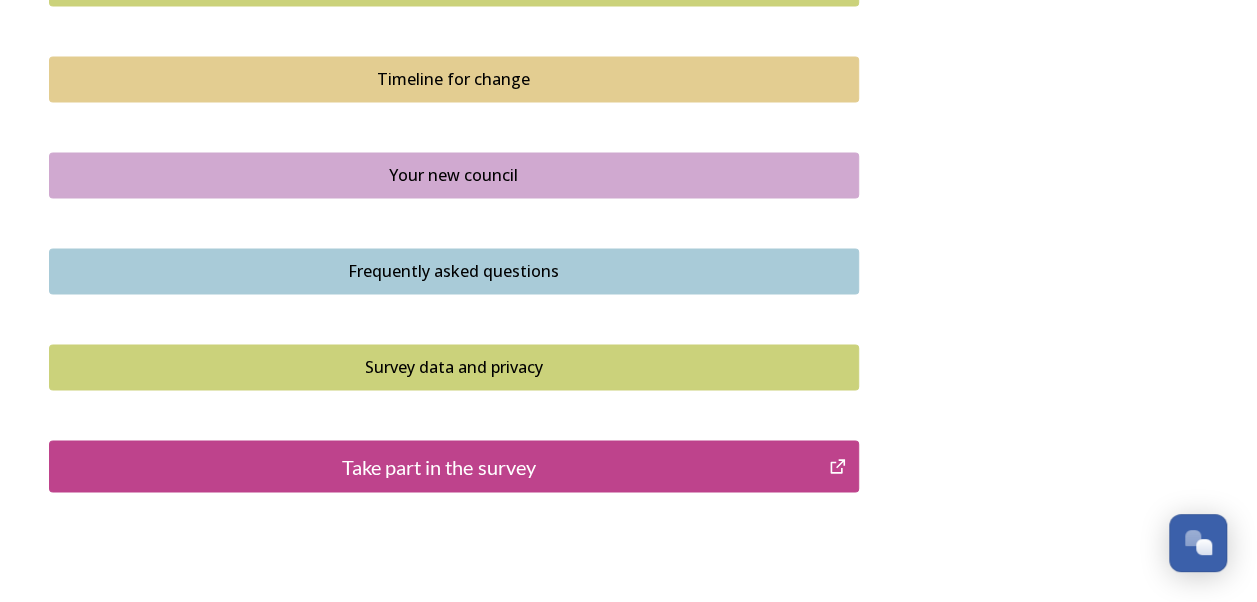 click on "Take part in the survey" at bounding box center [439, 466] 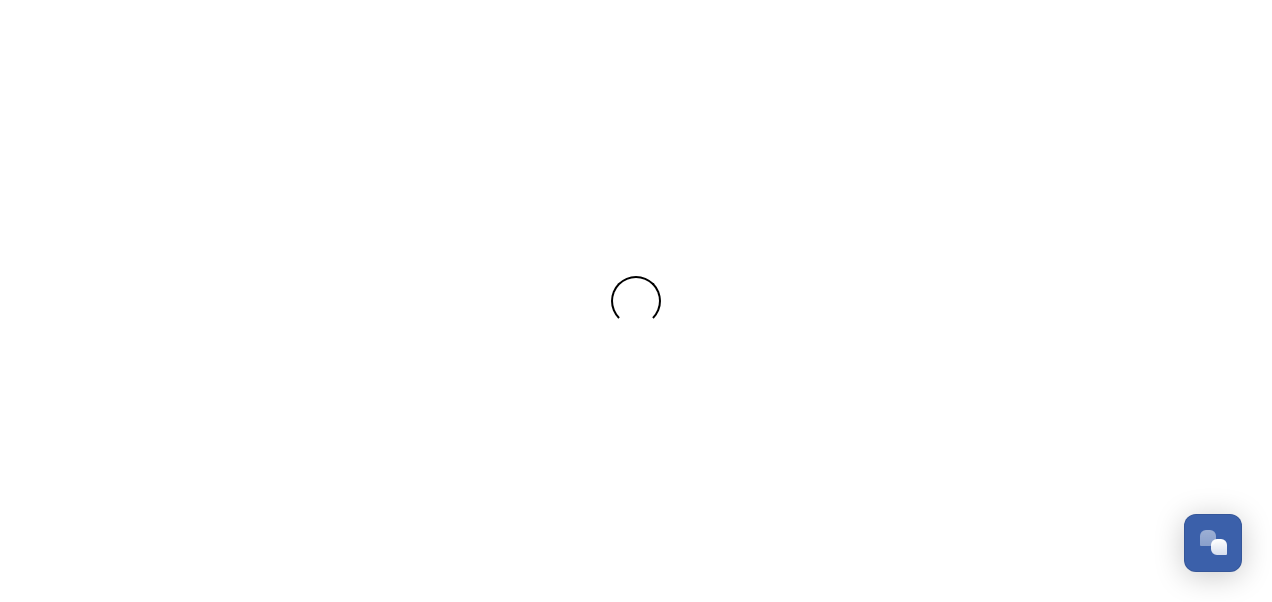 scroll, scrollTop: 0, scrollLeft: 0, axis: both 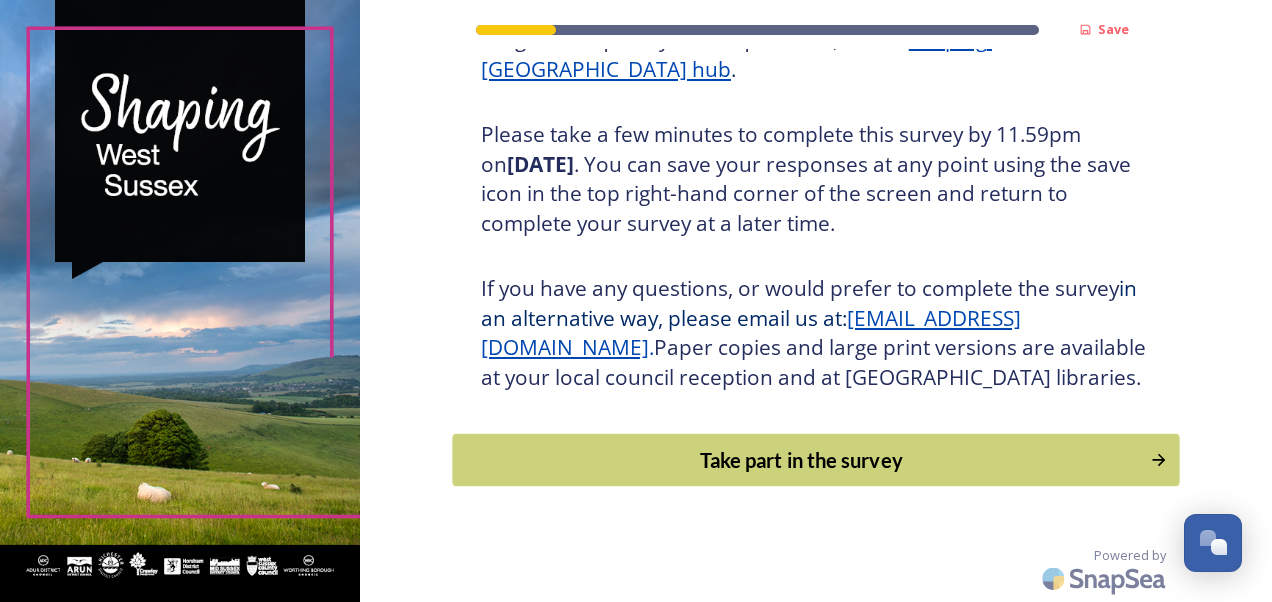 click on "Take part in the survey" at bounding box center [801, 460] 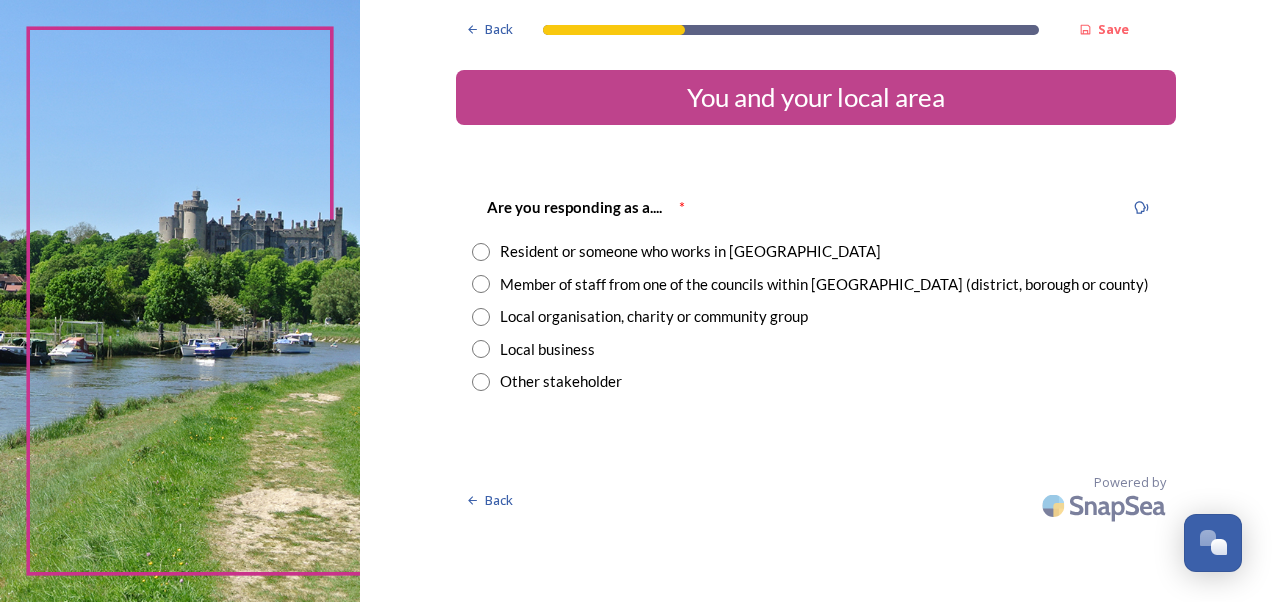click at bounding box center (481, 284) 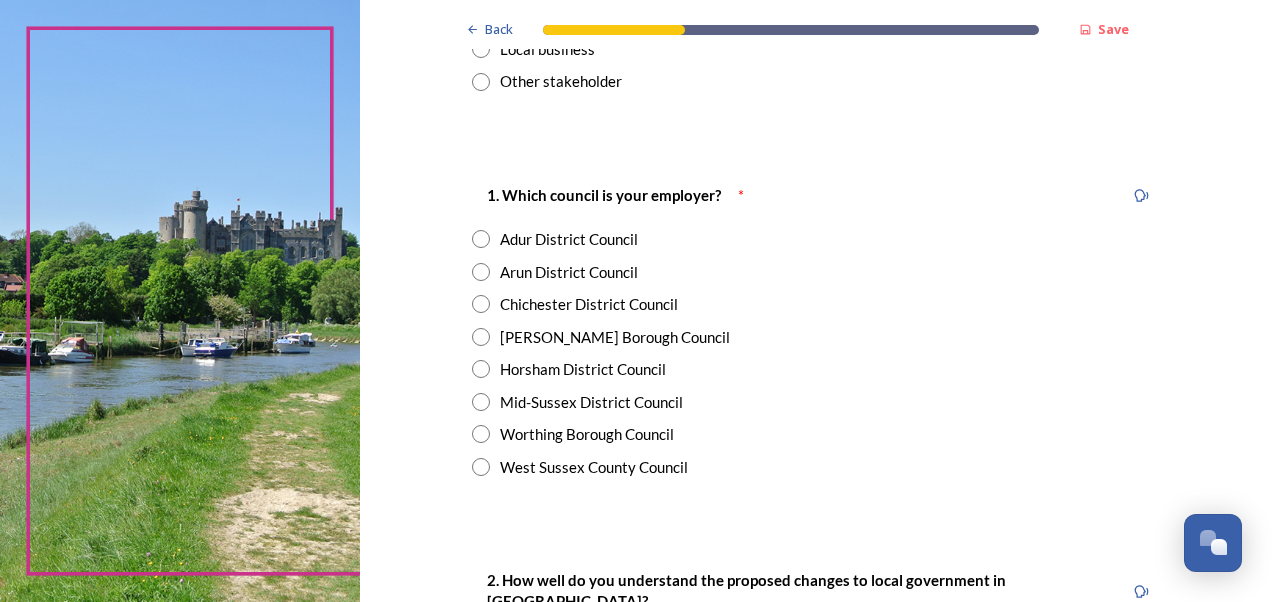 scroll, scrollTop: 320, scrollLeft: 0, axis: vertical 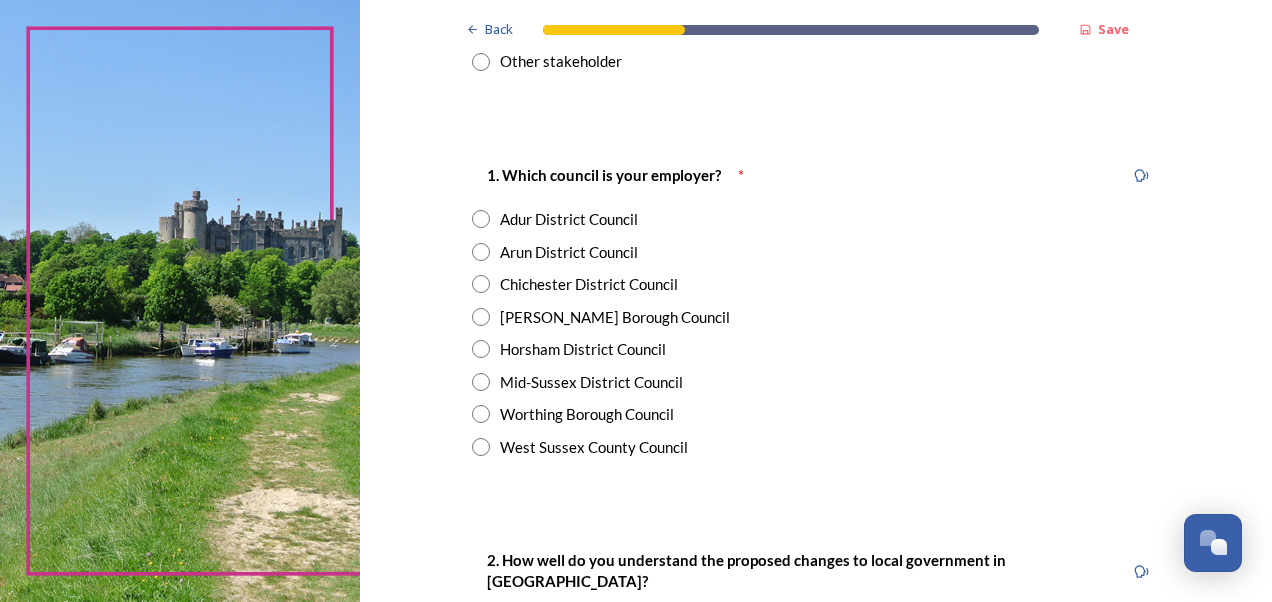 click at bounding box center [481, 447] 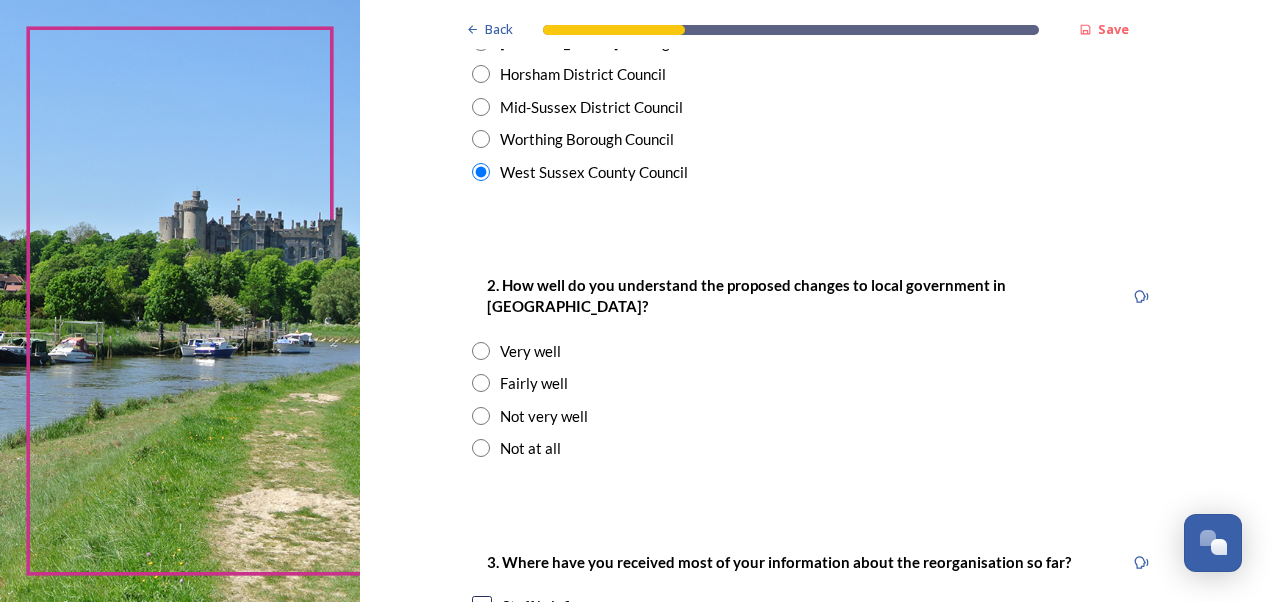 scroll, scrollTop: 600, scrollLeft: 0, axis: vertical 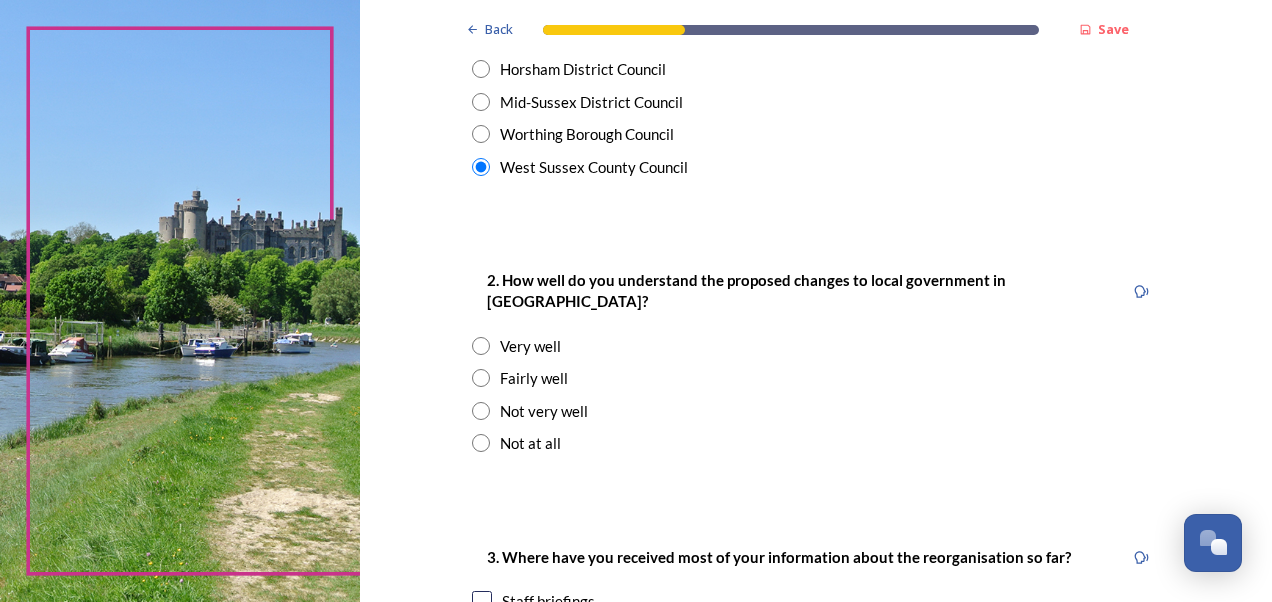 click at bounding box center (481, 378) 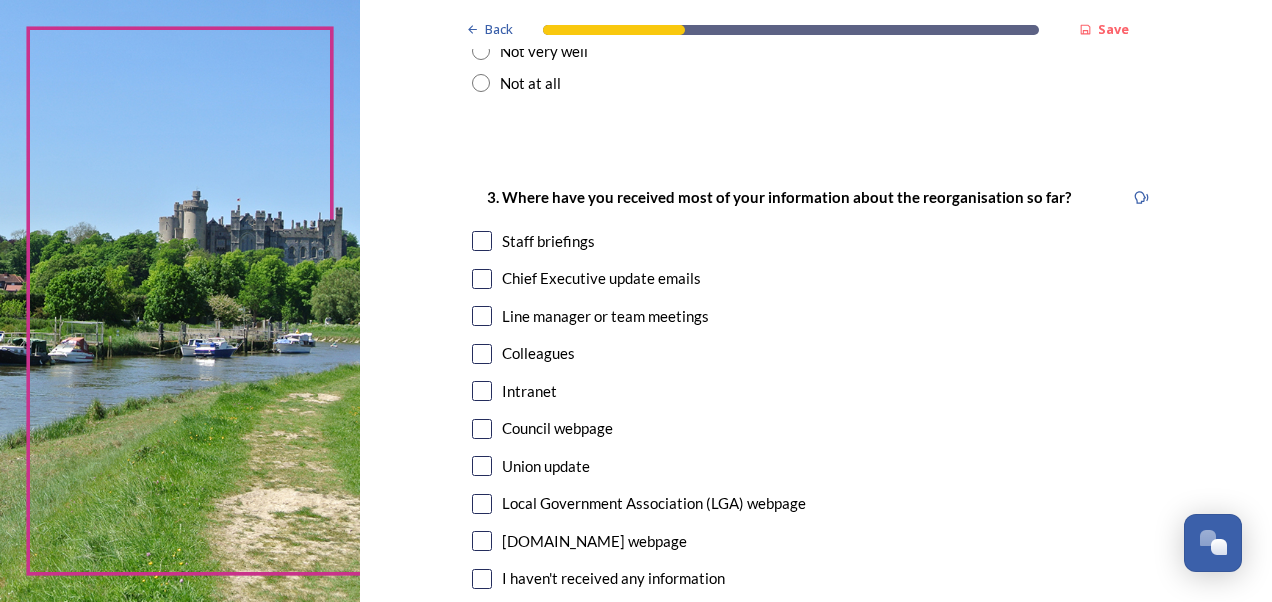 scroll, scrollTop: 1000, scrollLeft: 0, axis: vertical 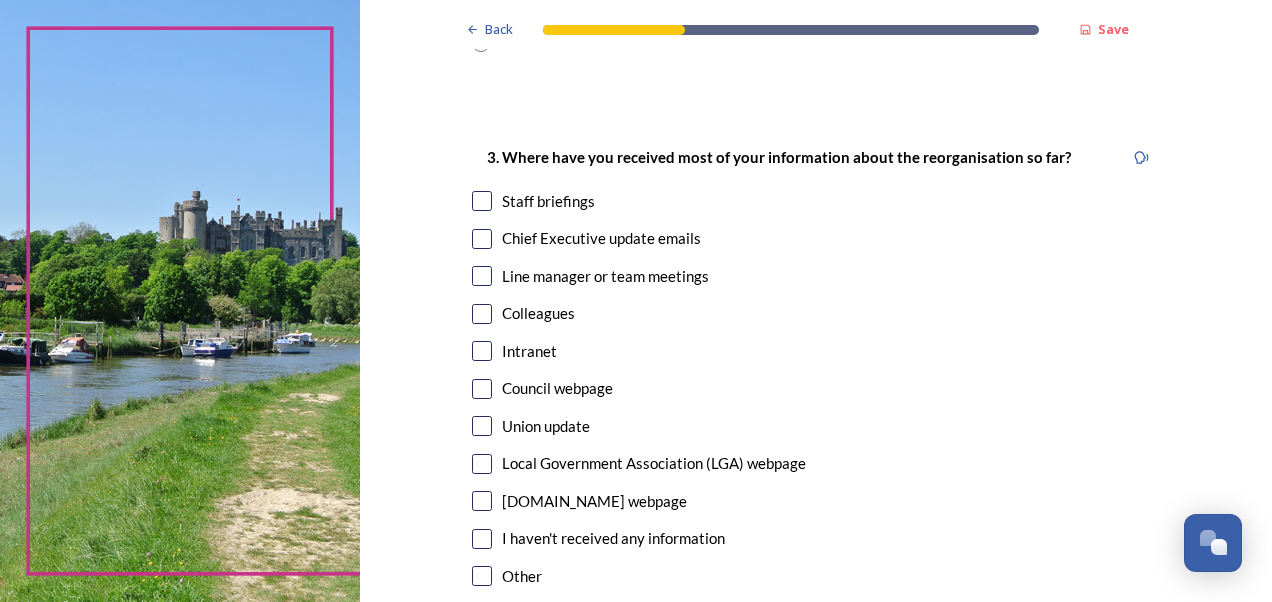 click at bounding box center (482, 201) 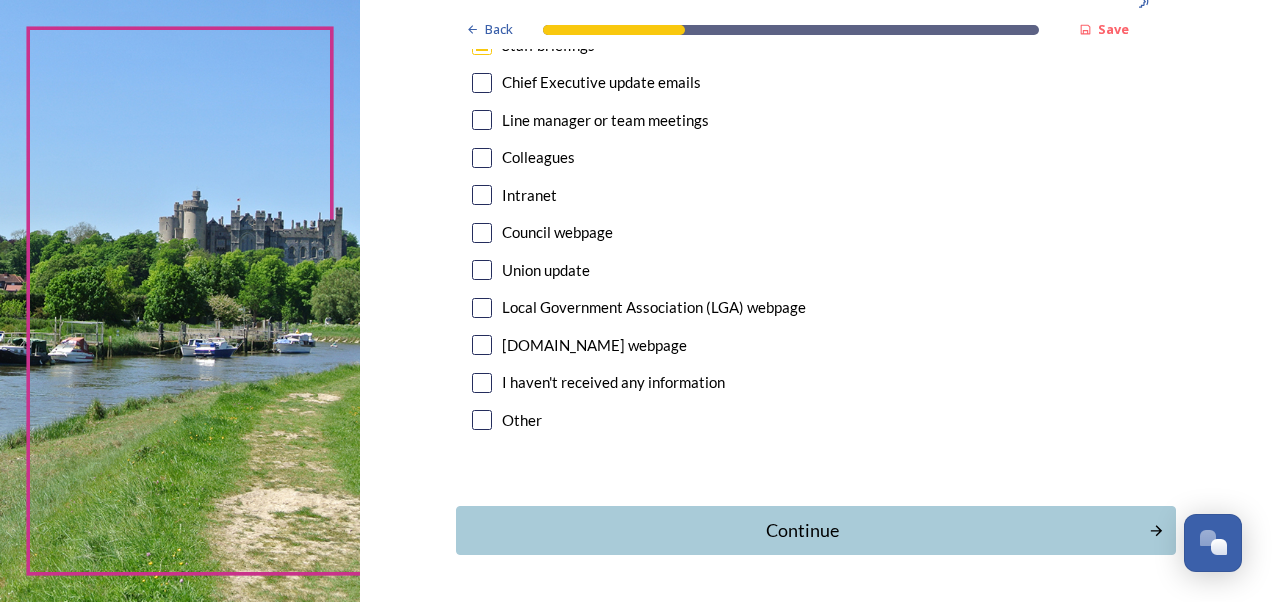 scroll, scrollTop: 1200, scrollLeft: 0, axis: vertical 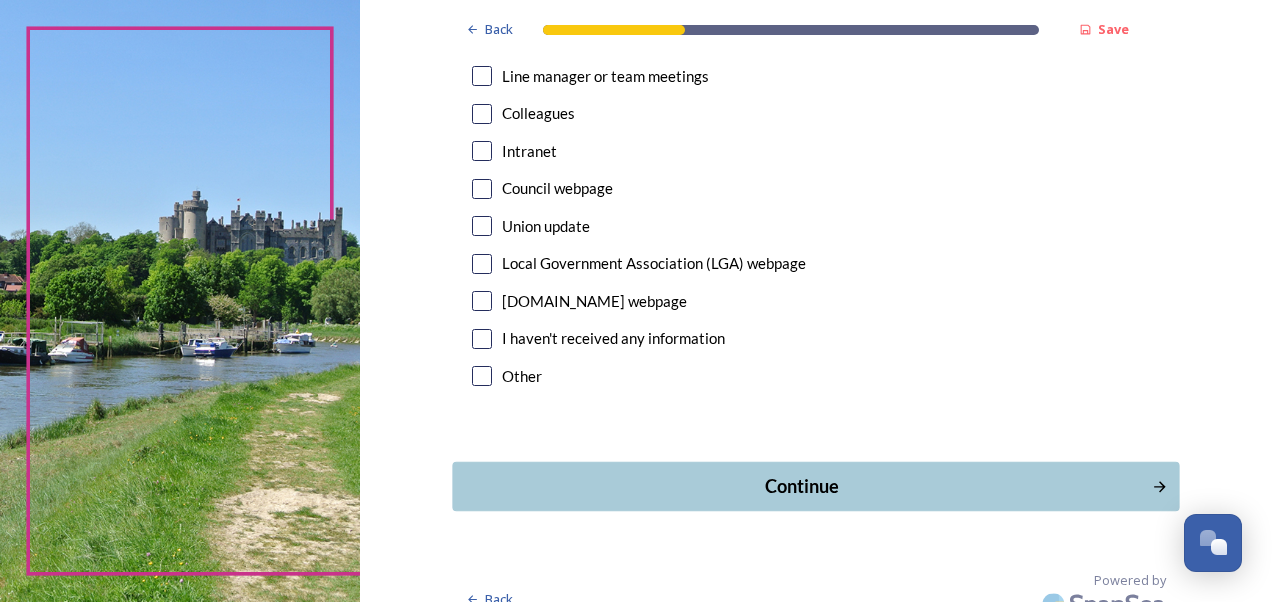 click on "Continue" at bounding box center [801, 486] 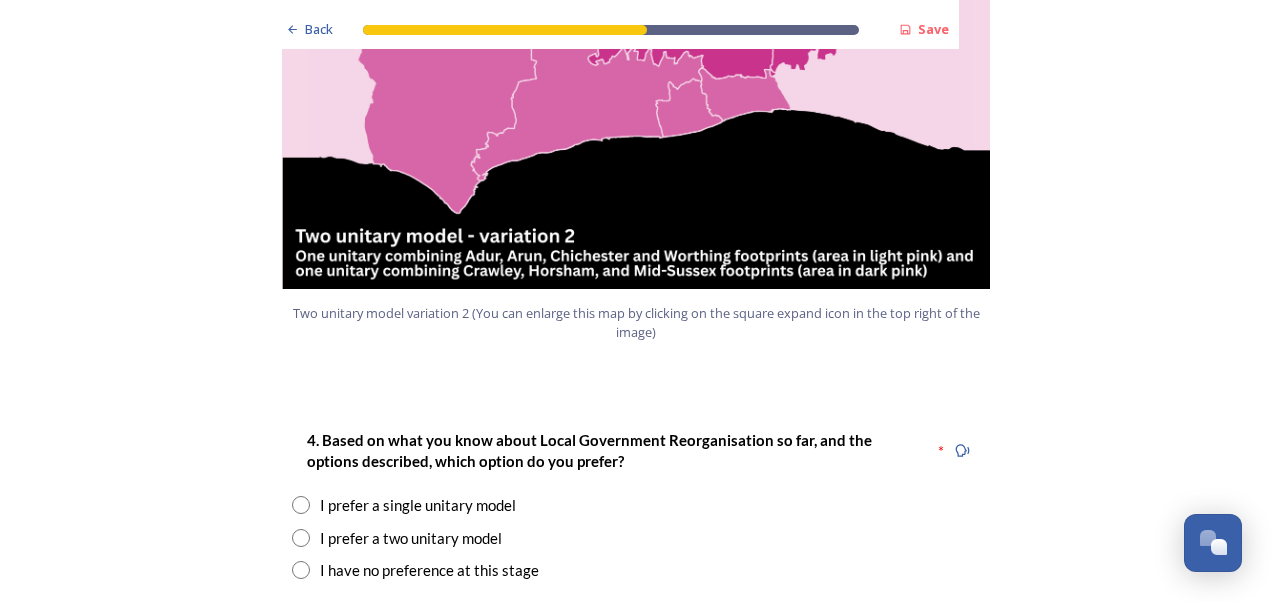 scroll, scrollTop: 2400, scrollLeft: 0, axis: vertical 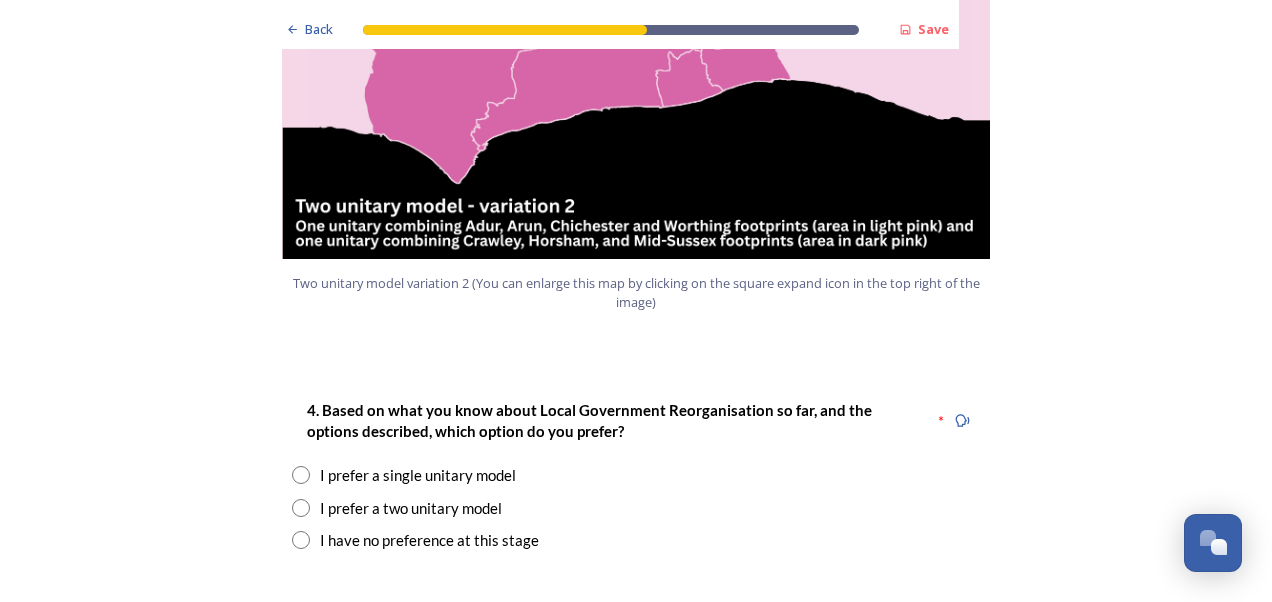 click at bounding box center (301, 540) 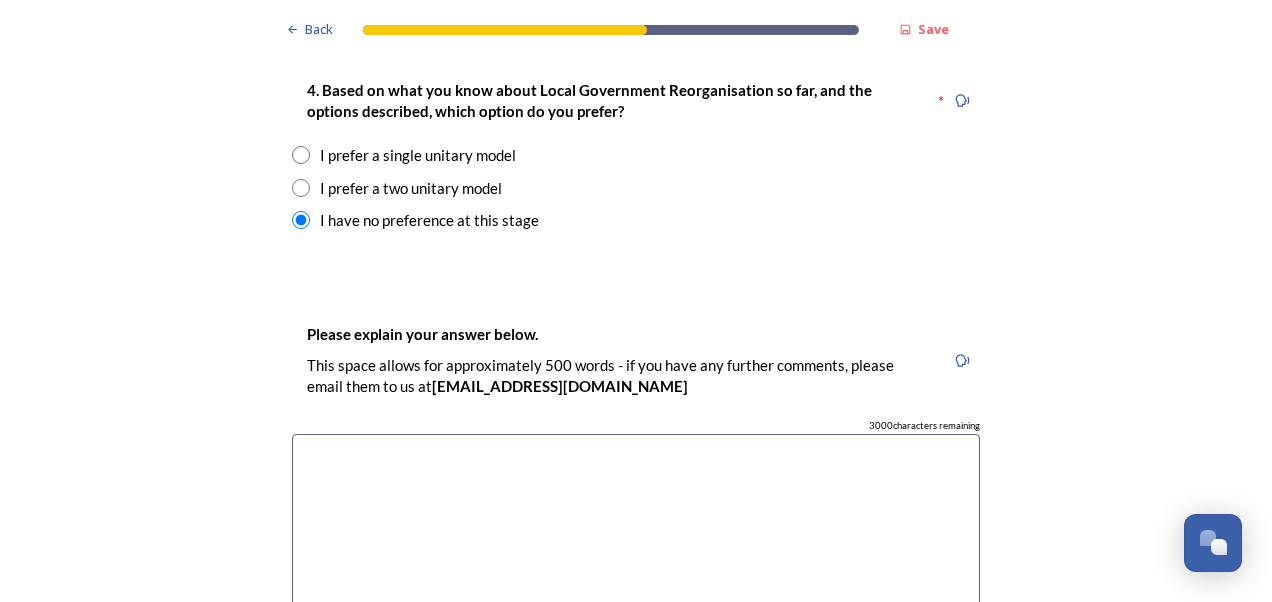 scroll, scrollTop: 2760, scrollLeft: 0, axis: vertical 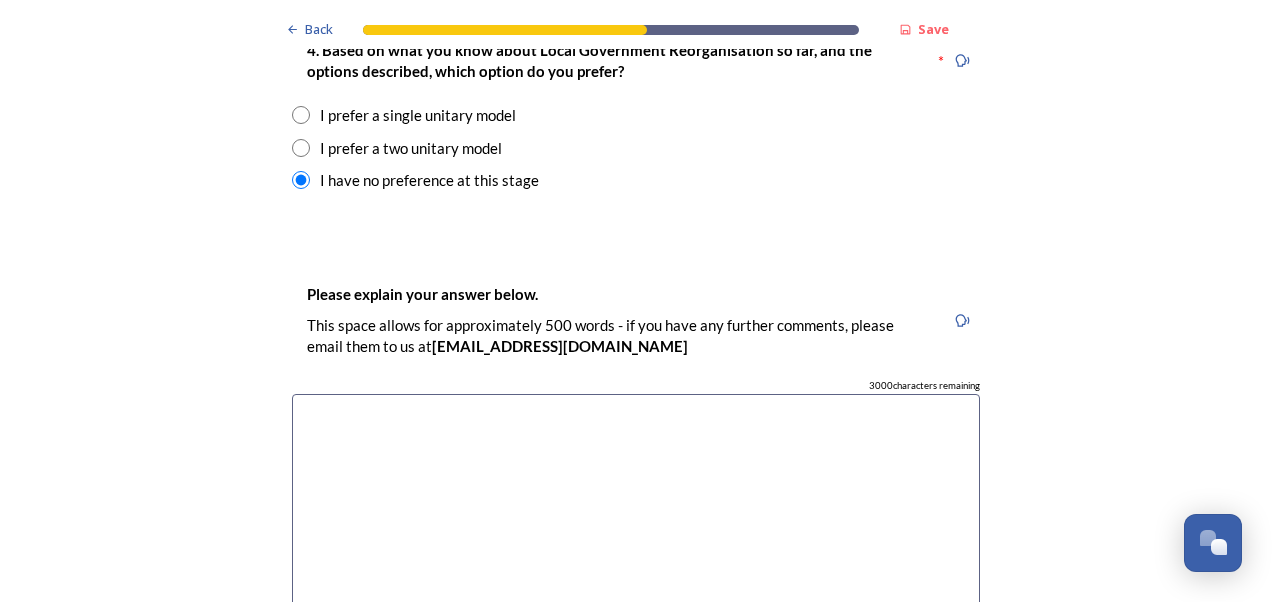 click at bounding box center (636, 506) 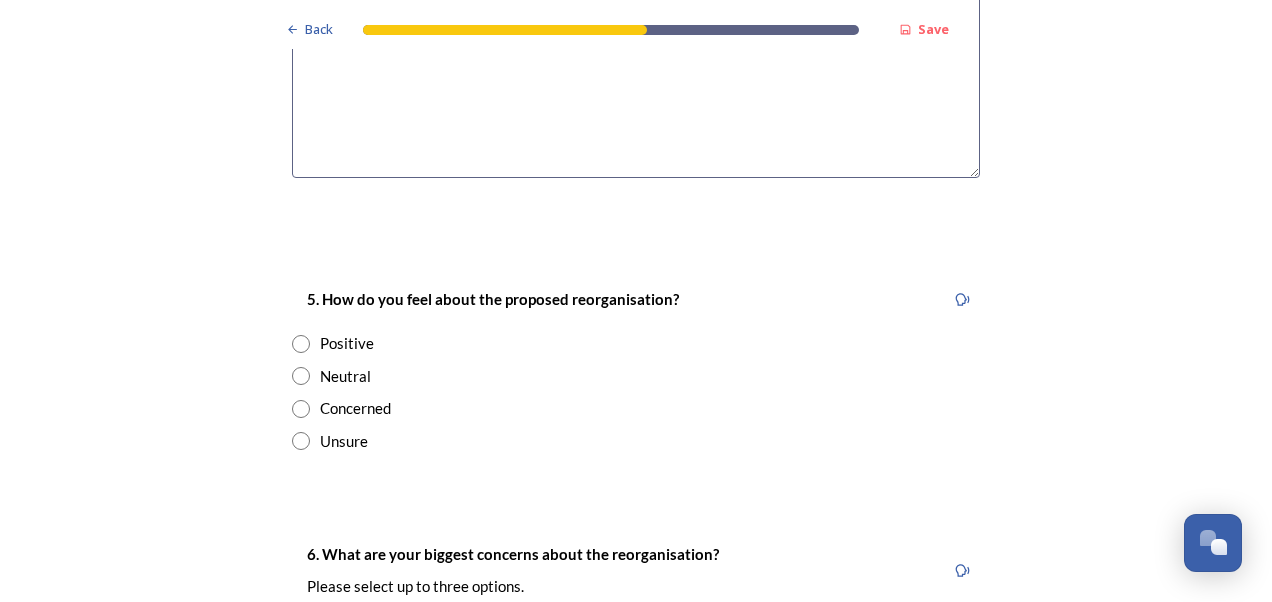 scroll, scrollTop: 3240, scrollLeft: 0, axis: vertical 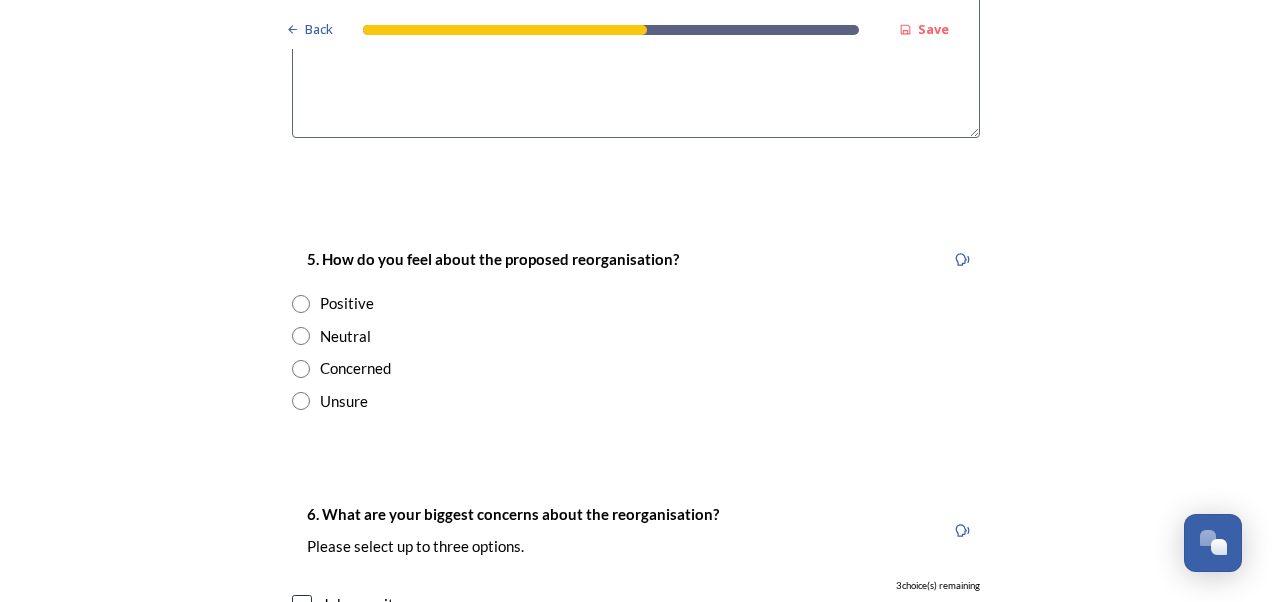 type on "As a member of WSCC staff, my preference is for the option that is supported by the majority of our residents and businesses, and enables the most effective and cost-efficient delivery of services." 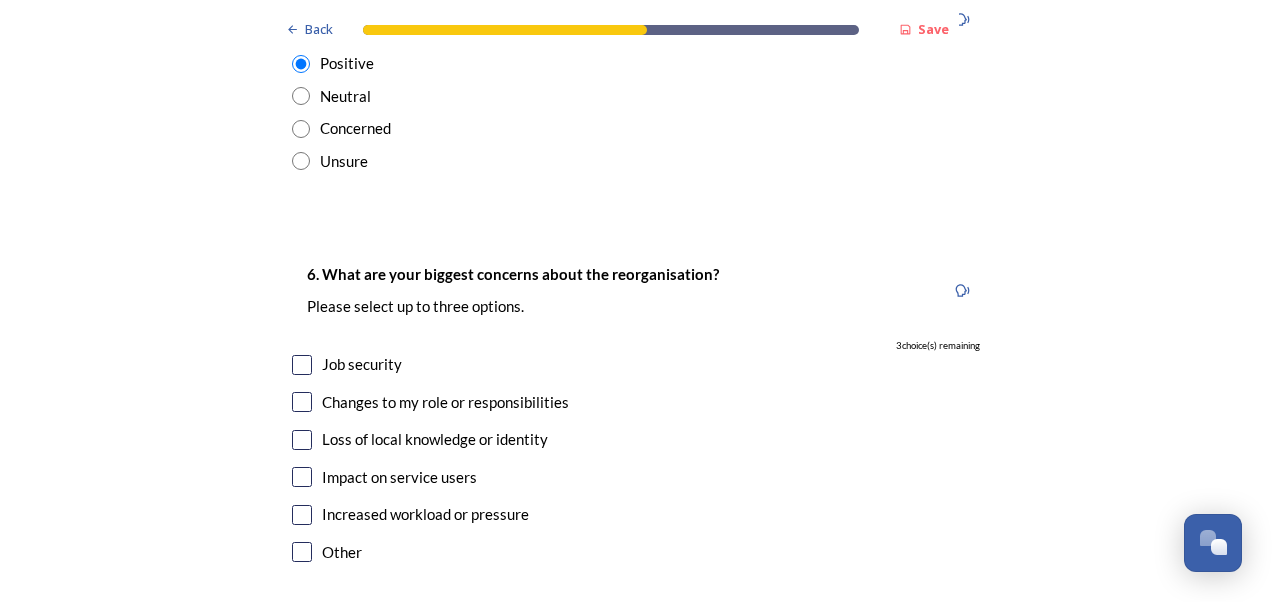 scroll, scrollTop: 3520, scrollLeft: 0, axis: vertical 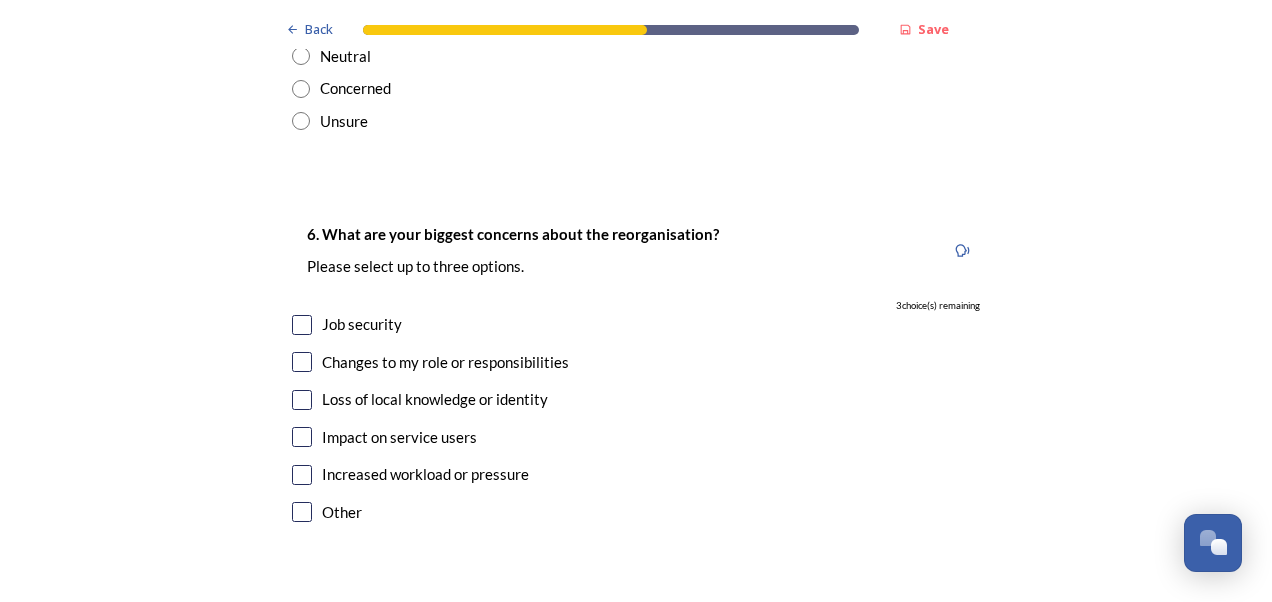 click at bounding box center [302, 437] 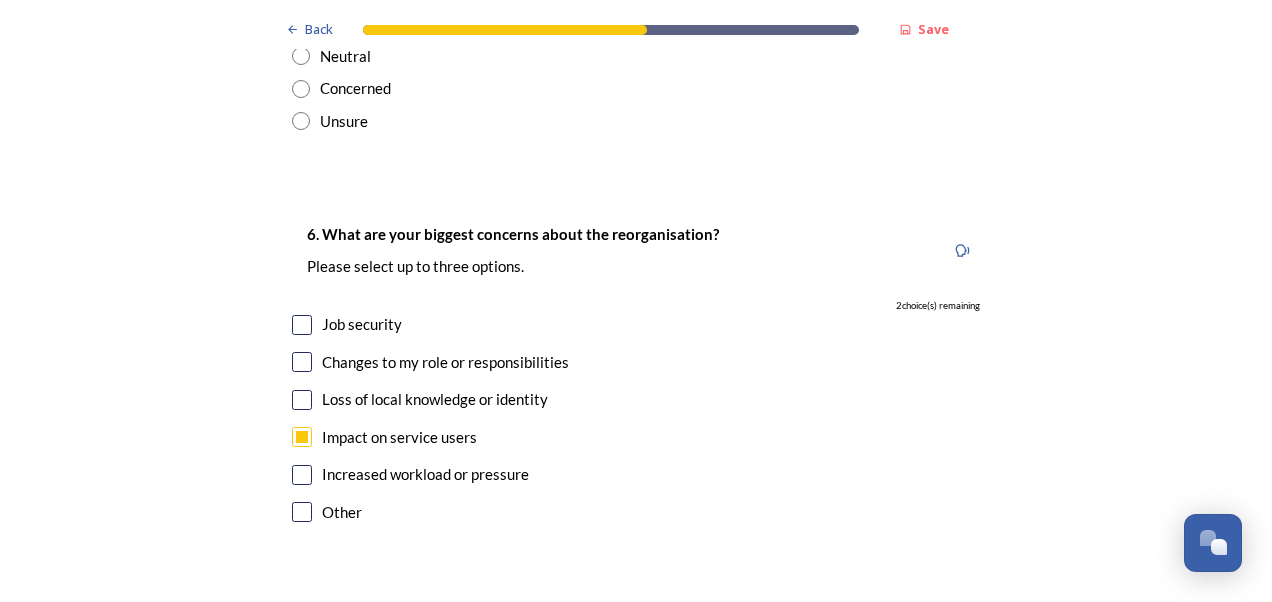 click at bounding box center [302, 362] 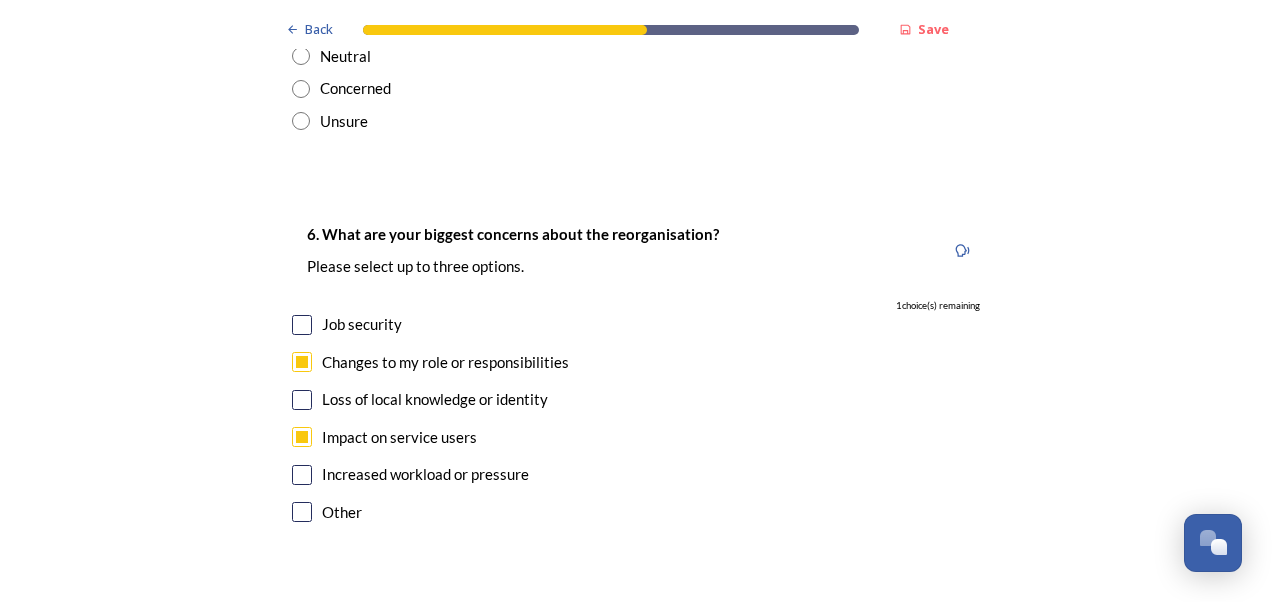 click at bounding box center [302, 325] 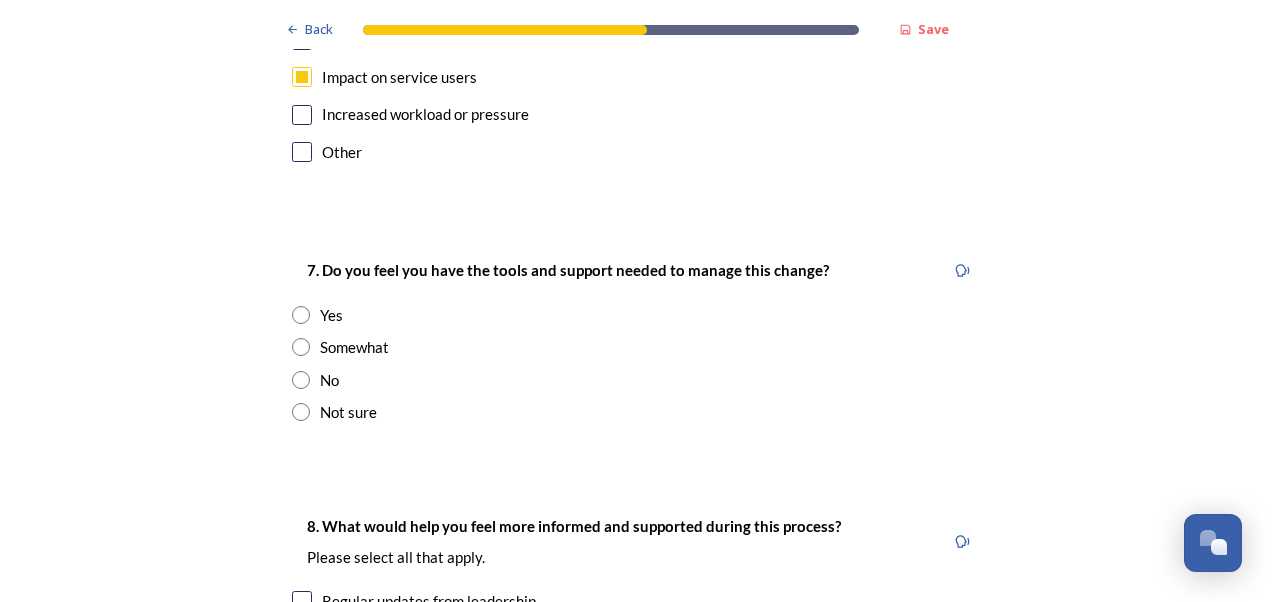 scroll, scrollTop: 3920, scrollLeft: 0, axis: vertical 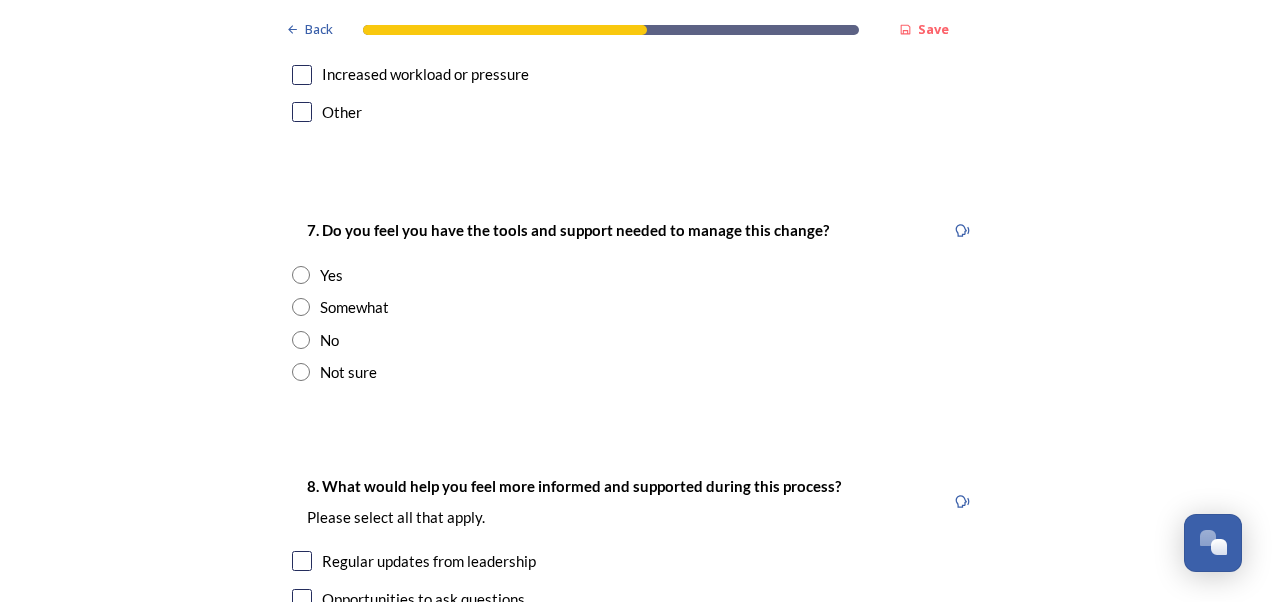 click at bounding box center [301, 307] 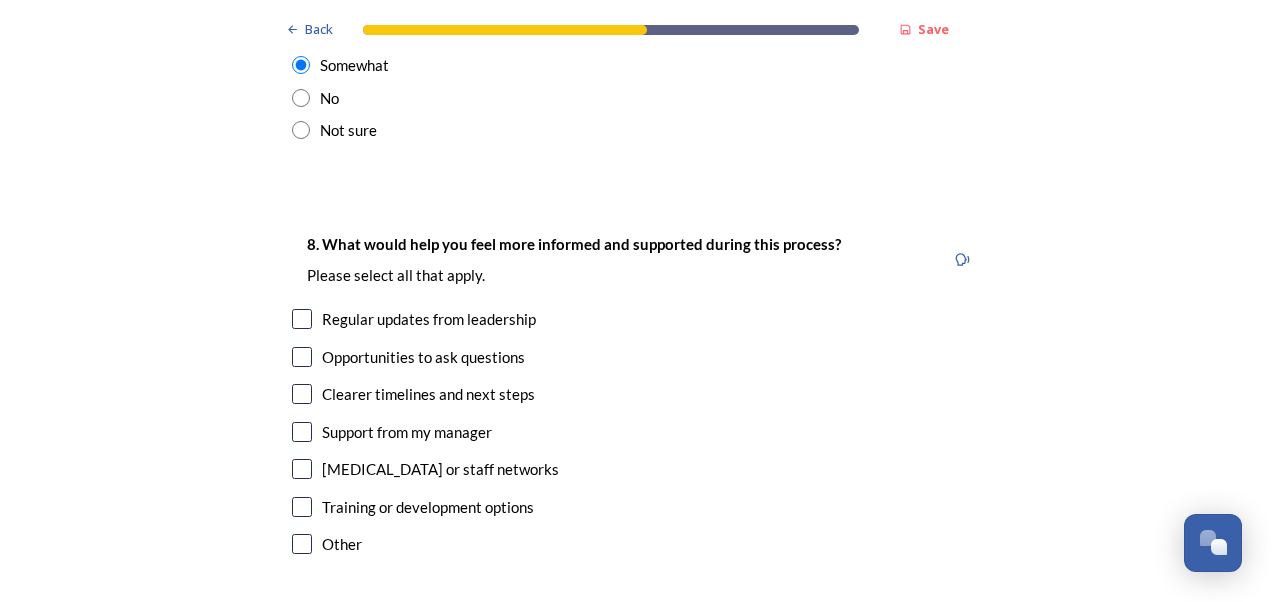 scroll, scrollTop: 4200, scrollLeft: 0, axis: vertical 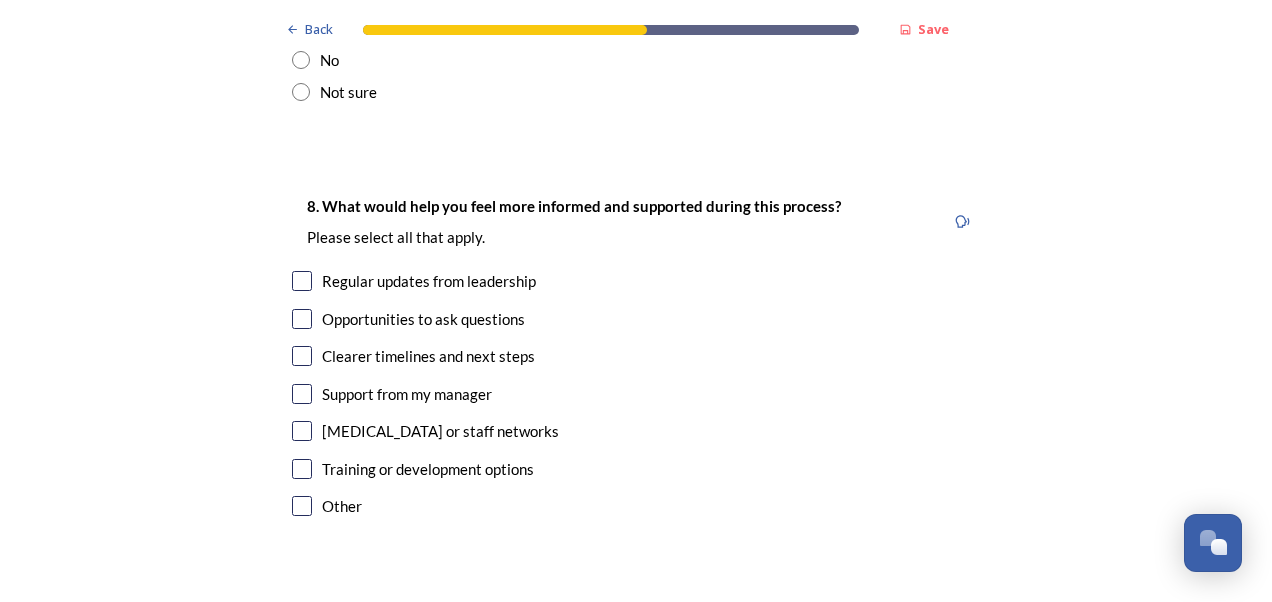 click at bounding box center [302, 506] 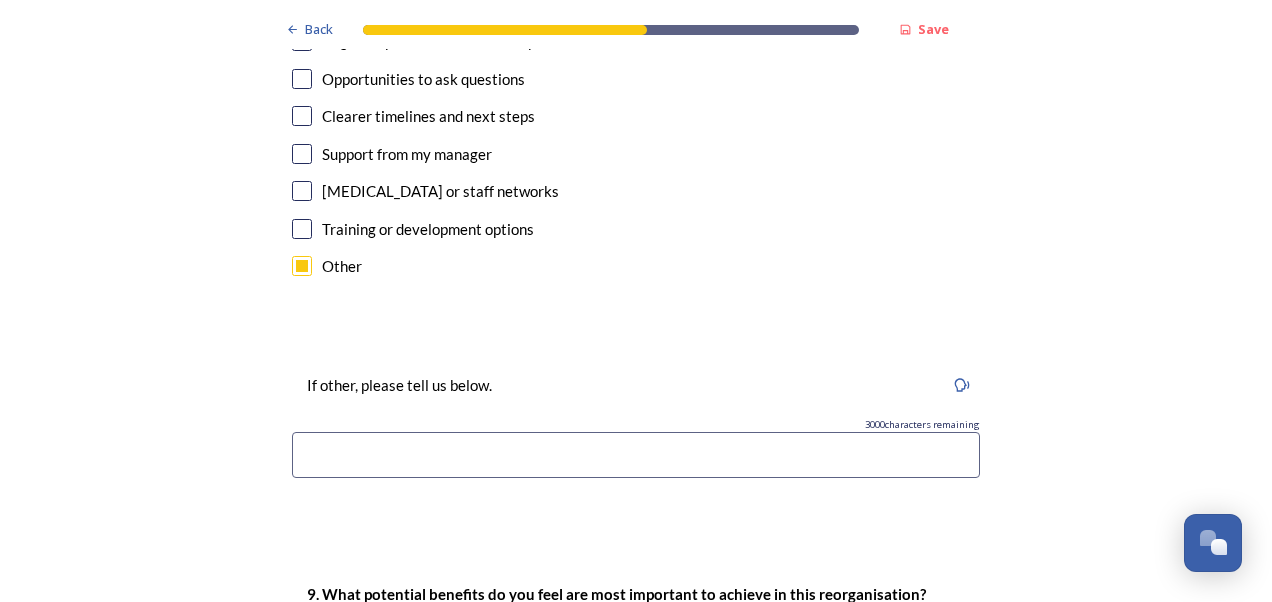 scroll, scrollTop: 4480, scrollLeft: 0, axis: vertical 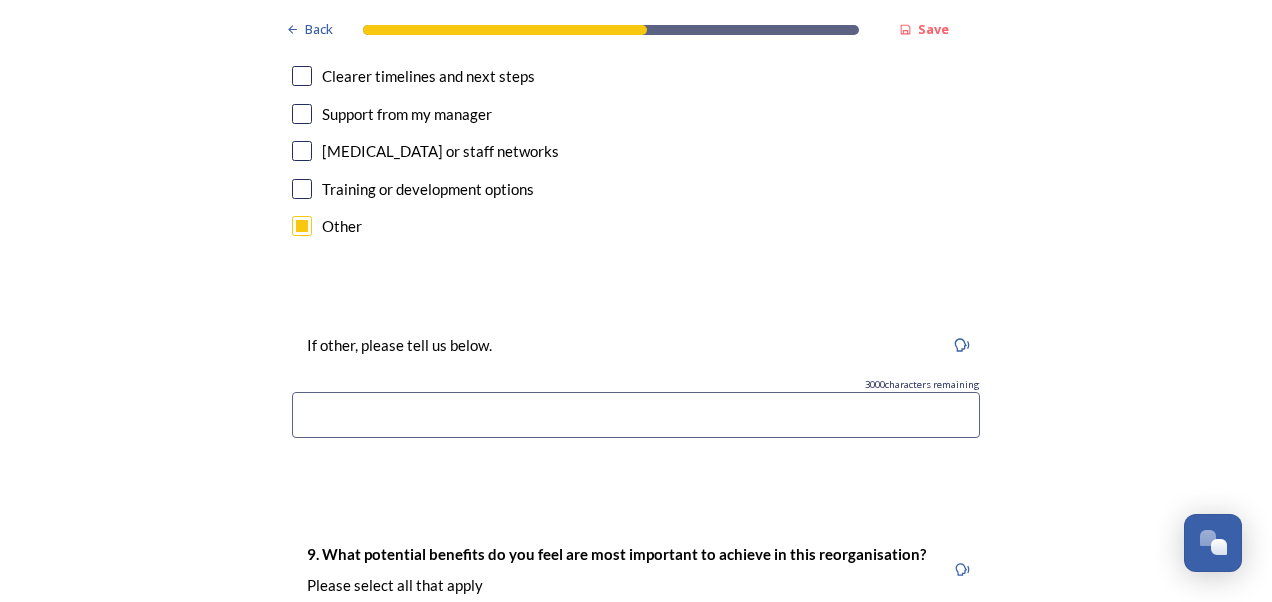 click at bounding box center (636, 415) 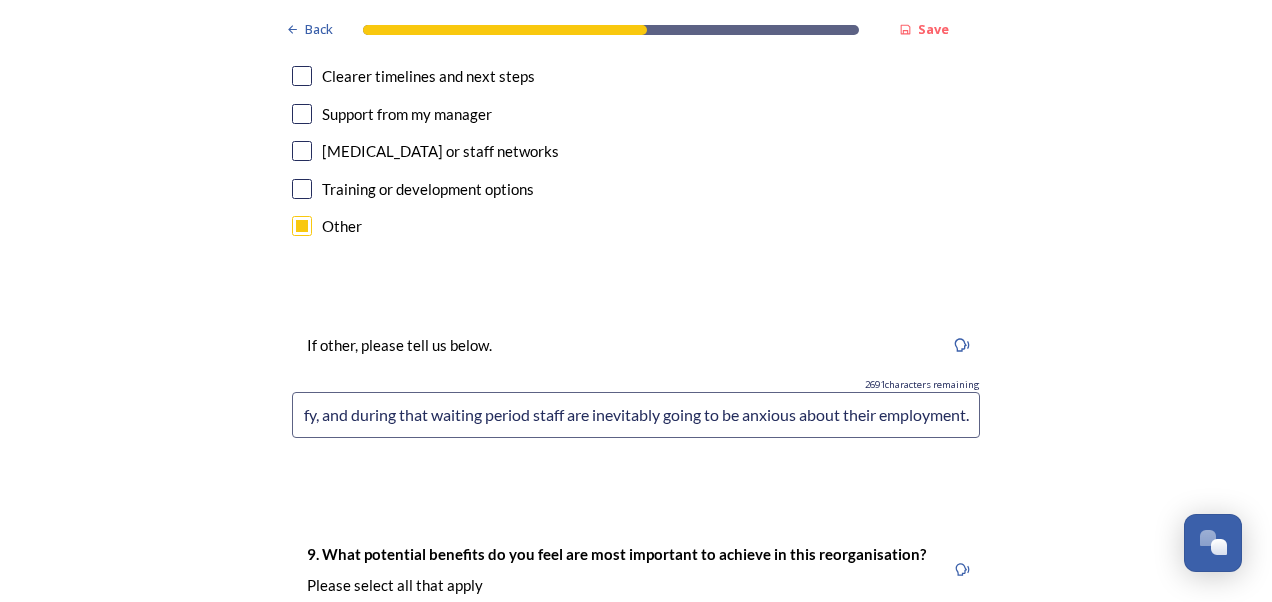 scroll, scrollTop: 0, scrollLeft: 1408, axis: horizontal 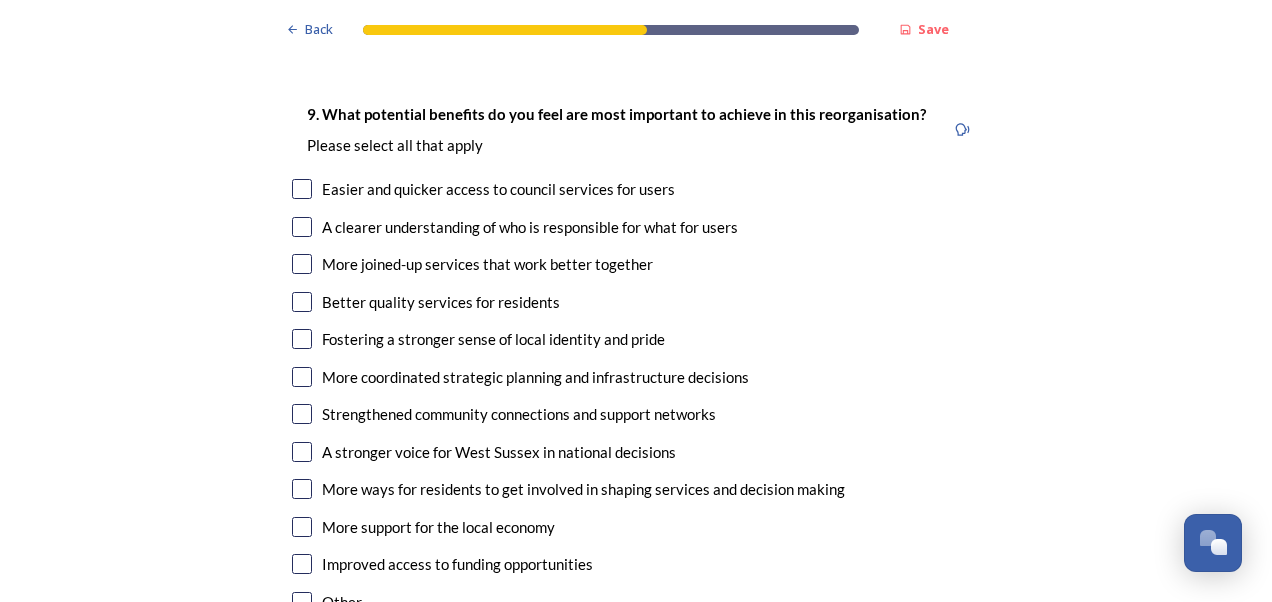 type on "I don't think there is anything that needs to be done that is not being done by the organisation and leadership.  It is simply that there are a lot of unresolved questions at the moment that only time will clarify, and during that waiting period staff are inevitably going to be anxious about their employment." 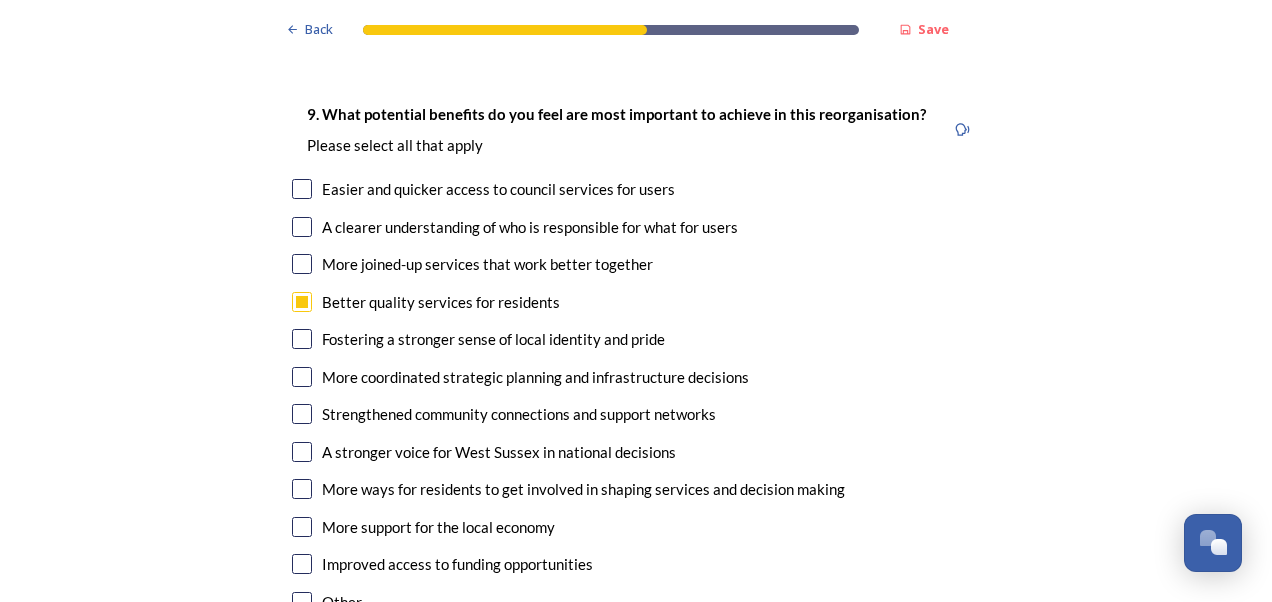 click at bounding box center (302, 527) 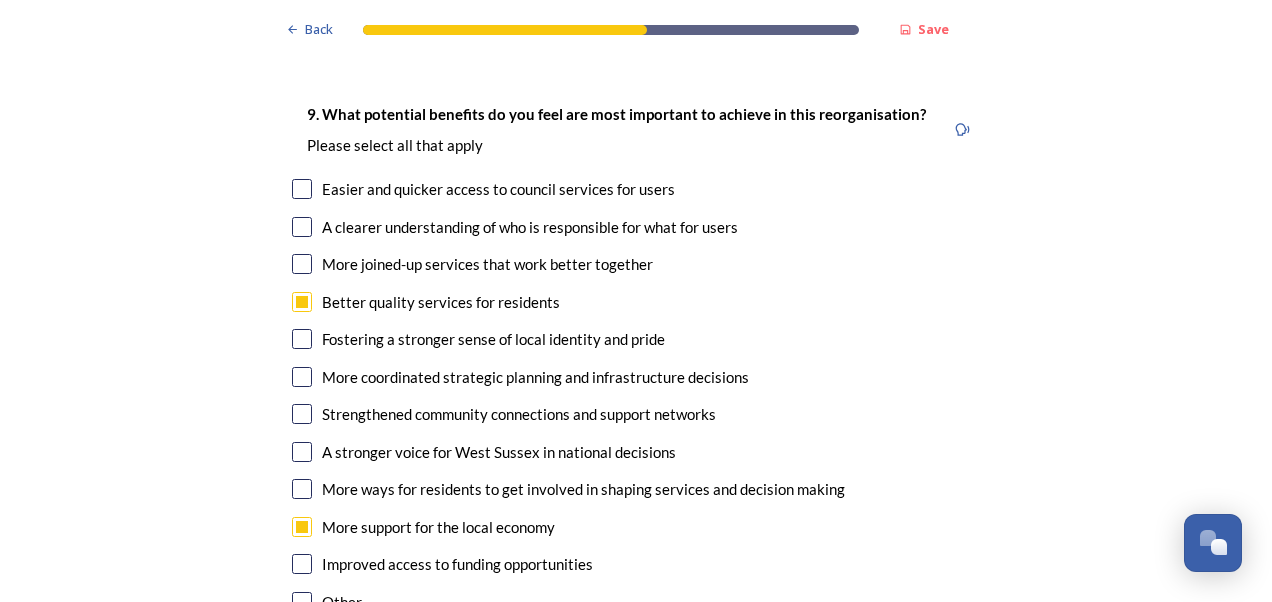 click at bounding box center [302, 564] 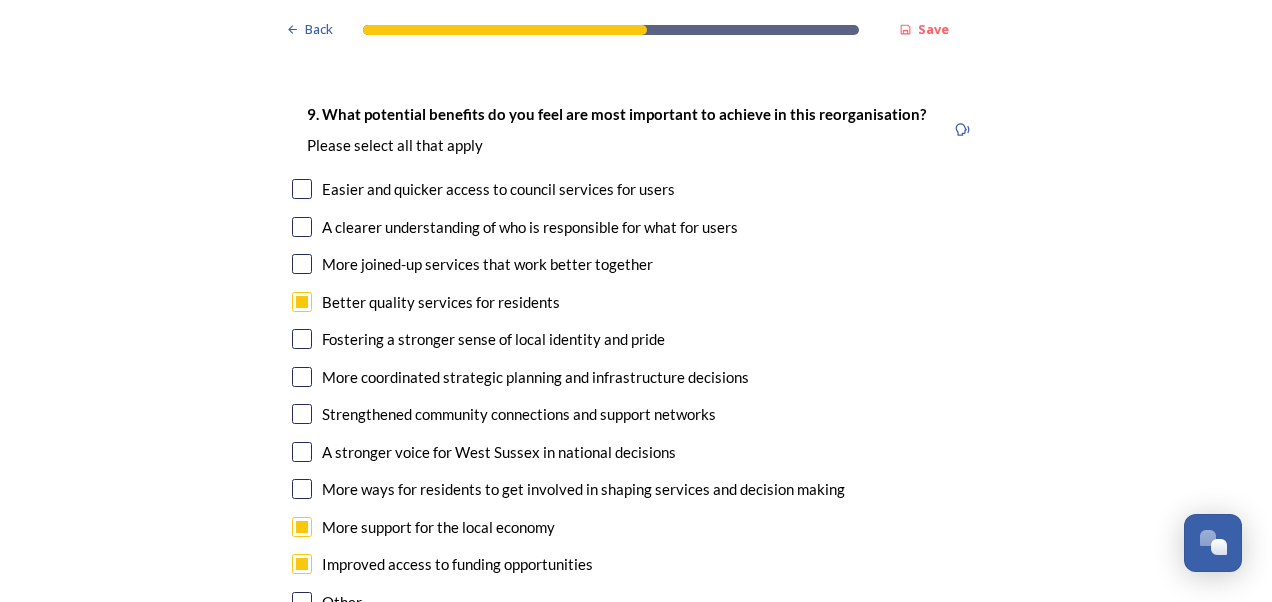 click at bounding box center [302, 189] 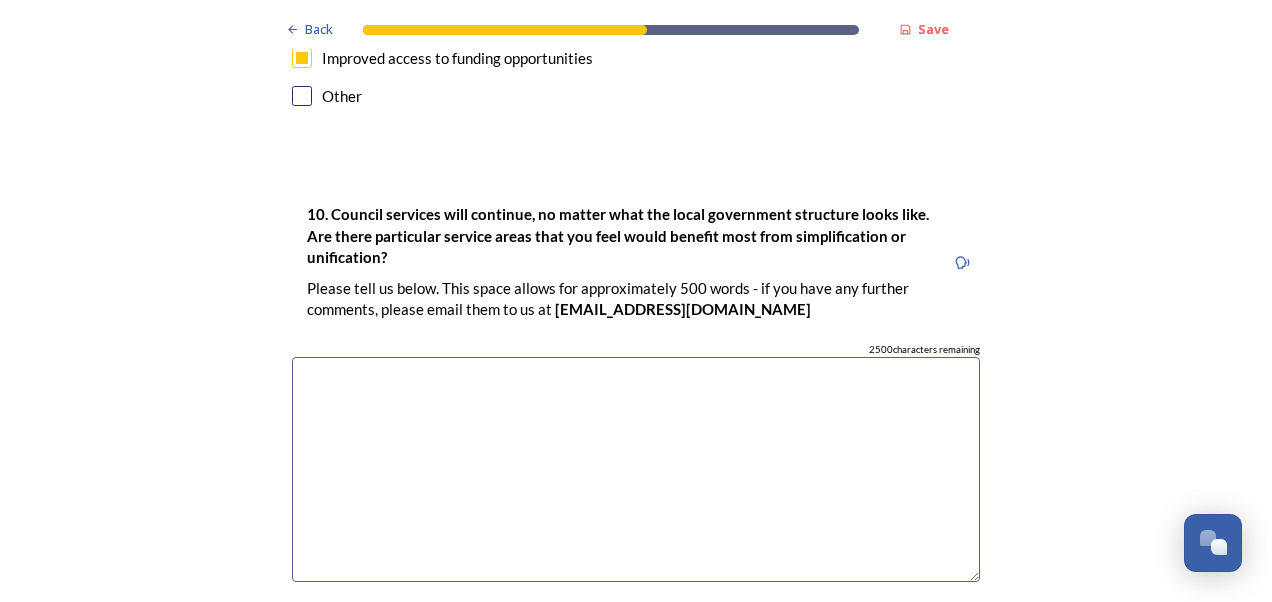 scroll, scrollTop: 5440, scrollLeft: 0, axis: vertical 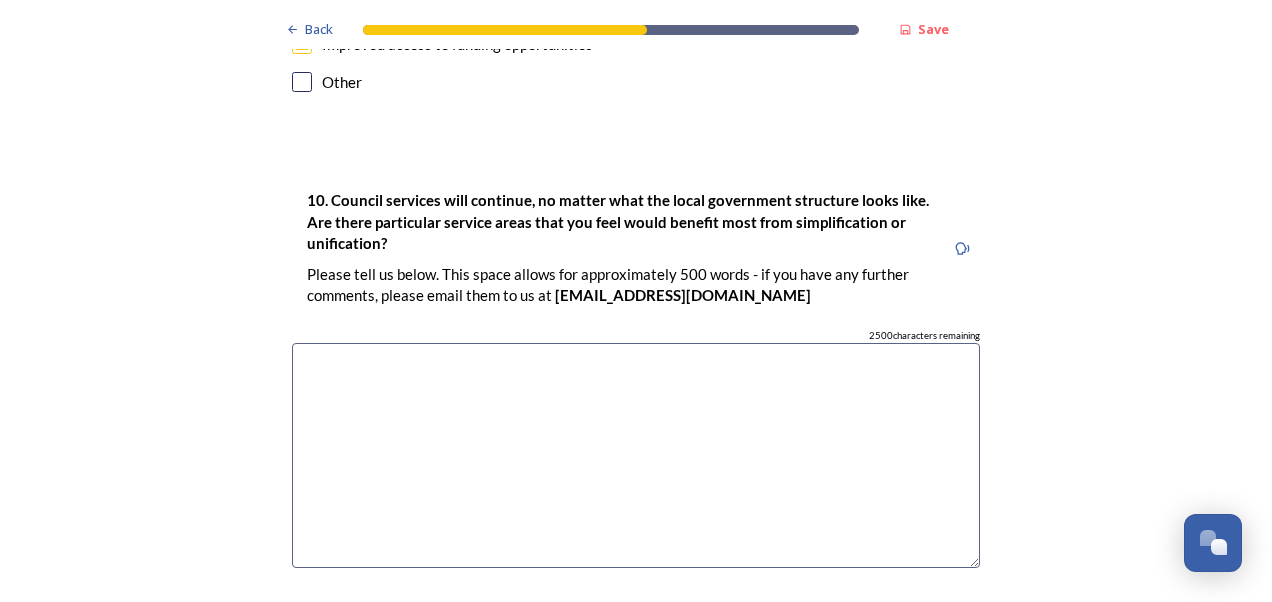 click at bounding box center [636, 455] 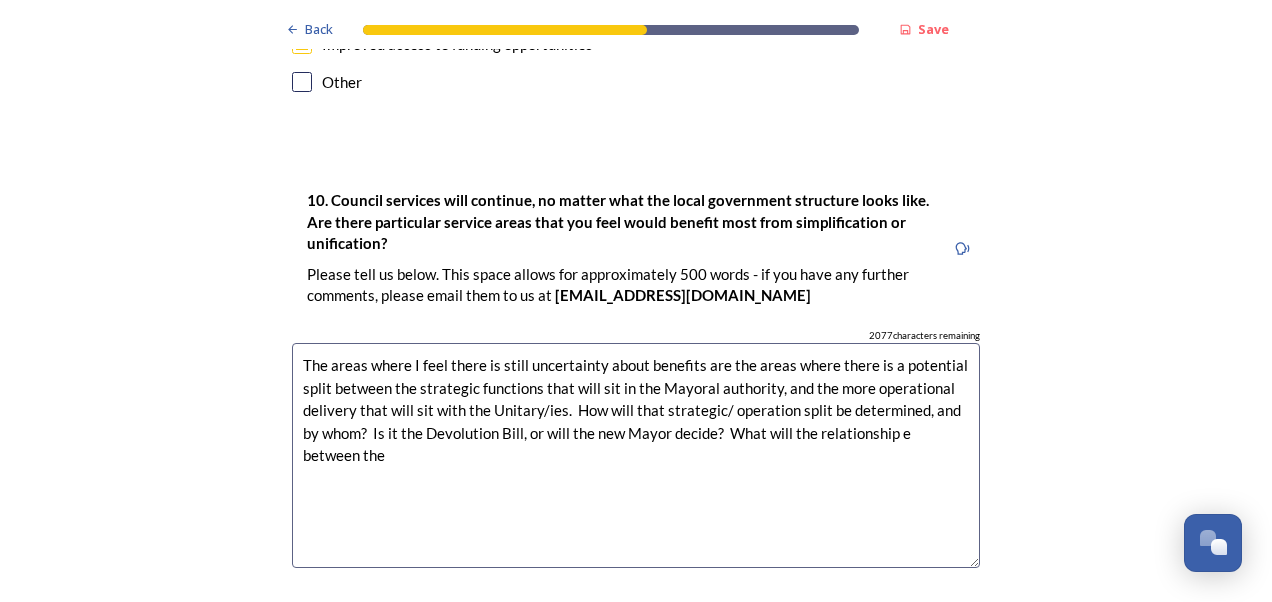 click on "The areas where I feel there is still uncertainty about benefits are the areas where there is a potential split between the strategic functions that will sit in the Mayoral authority, and the more operational delivery that will sit with the Unitary/ies.  How will that strategic/ operation split be determined, and by whom?  Is it the Devolution Bill, or will the new Mayor decide?  What will the relationship e between the" at bounding box center (636, 455) 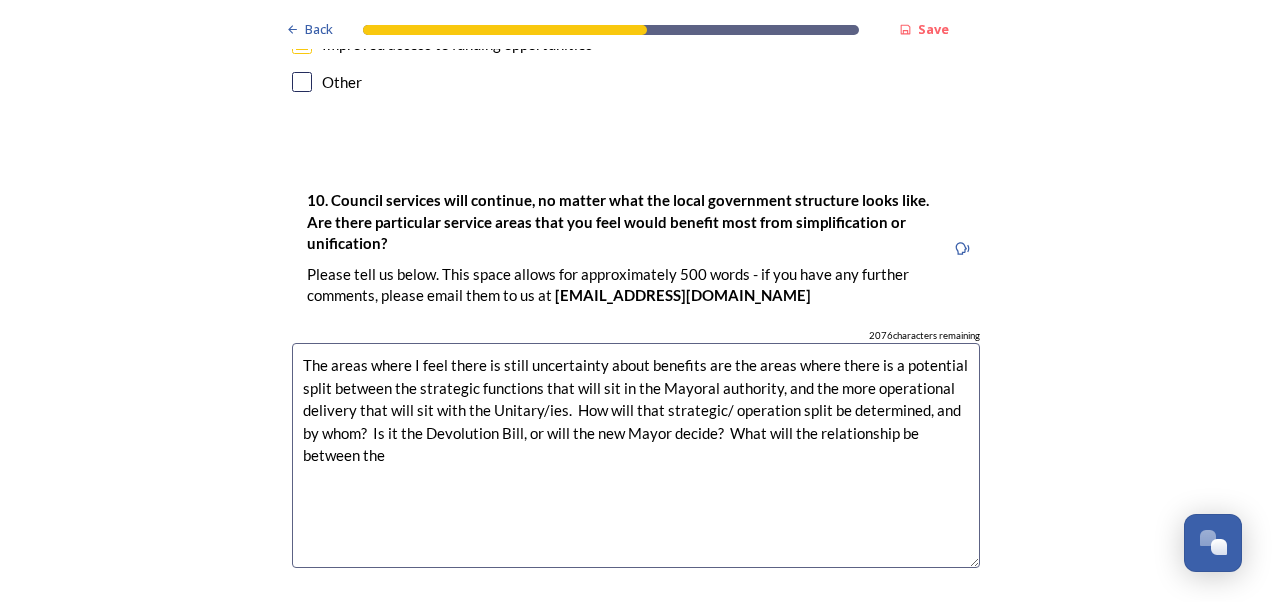 click on "The areas where I feel there is still uncertainty about benefits are the areas where there is a potential split between the strategic functions that will sit in the Mayoral authority, and the more operational delivery that will sit with the Unitary/ies.  How will that strategic/ operation split be determined, and by whom?  Is it the Devolution Bill, or will the new Mayor decide?  What will the relationship be between the" at bounding box center [636, 455] 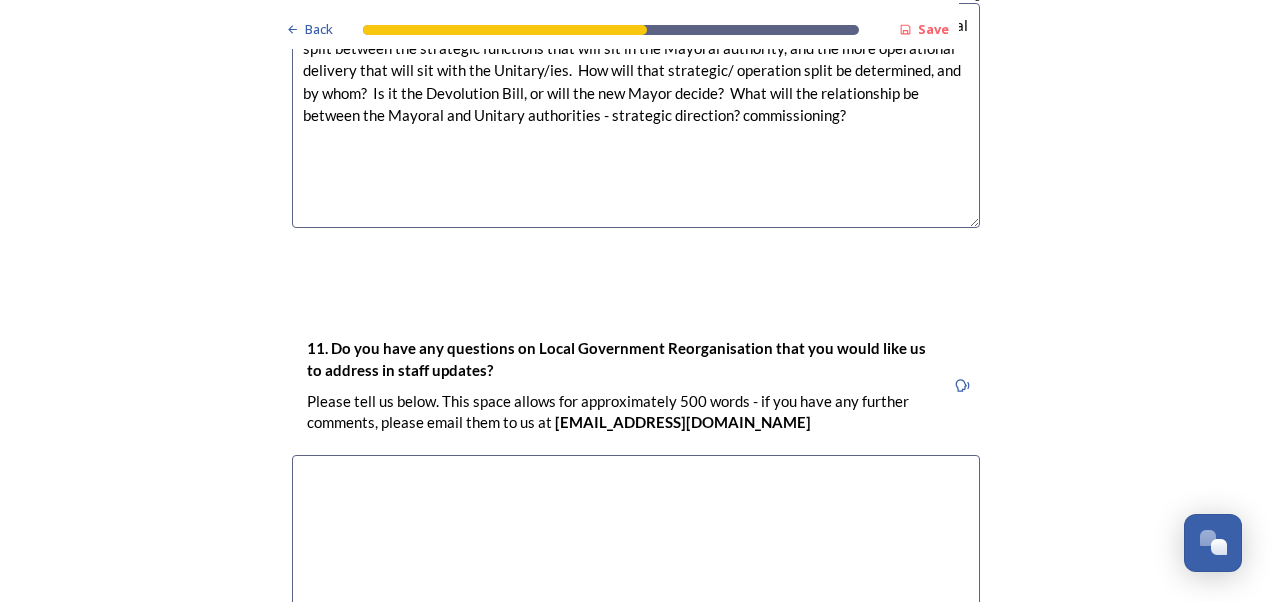 scroll, scrollTop: 5800, scrollLeft: 0, axis: vertical 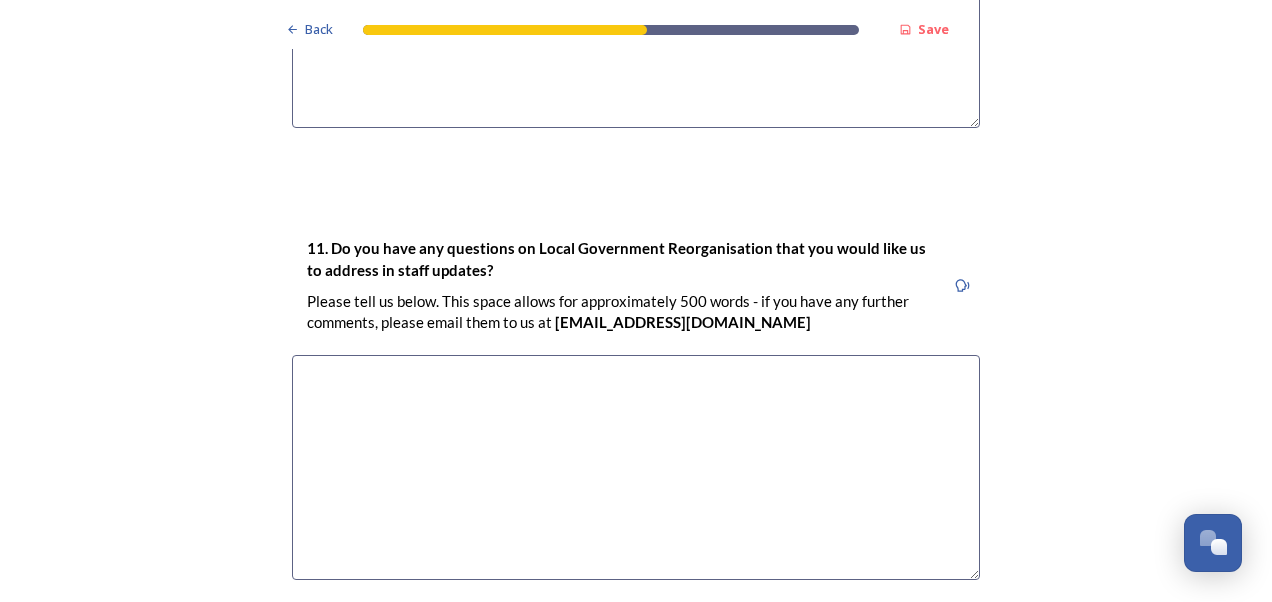 type on "The areas where I feel there is still uncertainty about benefits are the areas where there is a potential split between the strategic functions that will sit in the Mayoral authority, and the more operational delivery that will sit with the Unitary/ies.  How will that strategic/ operation split be determined, and by whom?  Is it the Devolution Bill, or will the new Mayor decide?  What will the relationship be between the Mayoral and Unitary authorities - strategic direction? commissioning?" 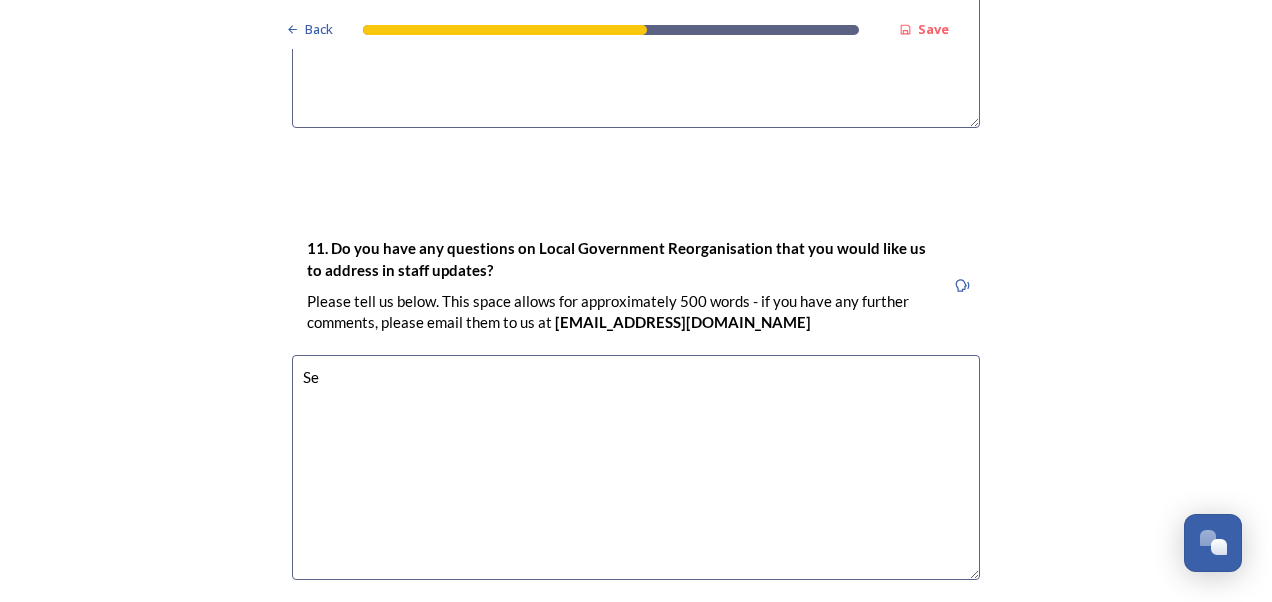 type on "S" 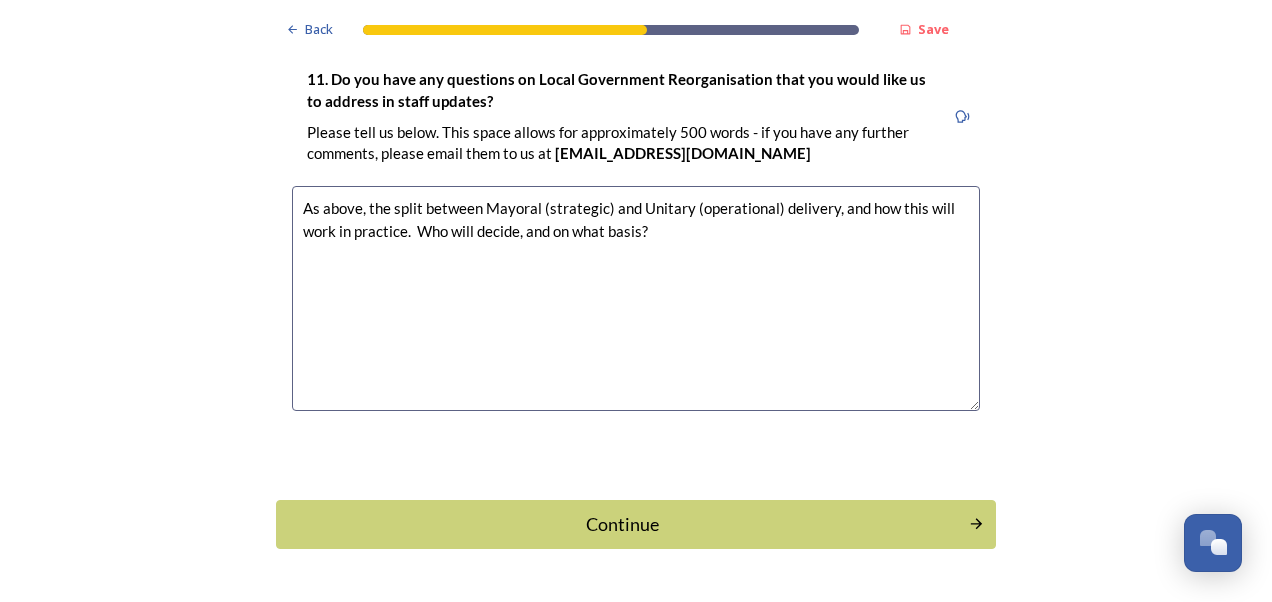 scroll, scrollTop: 6050, scrollLeft: 0, axis: vertical 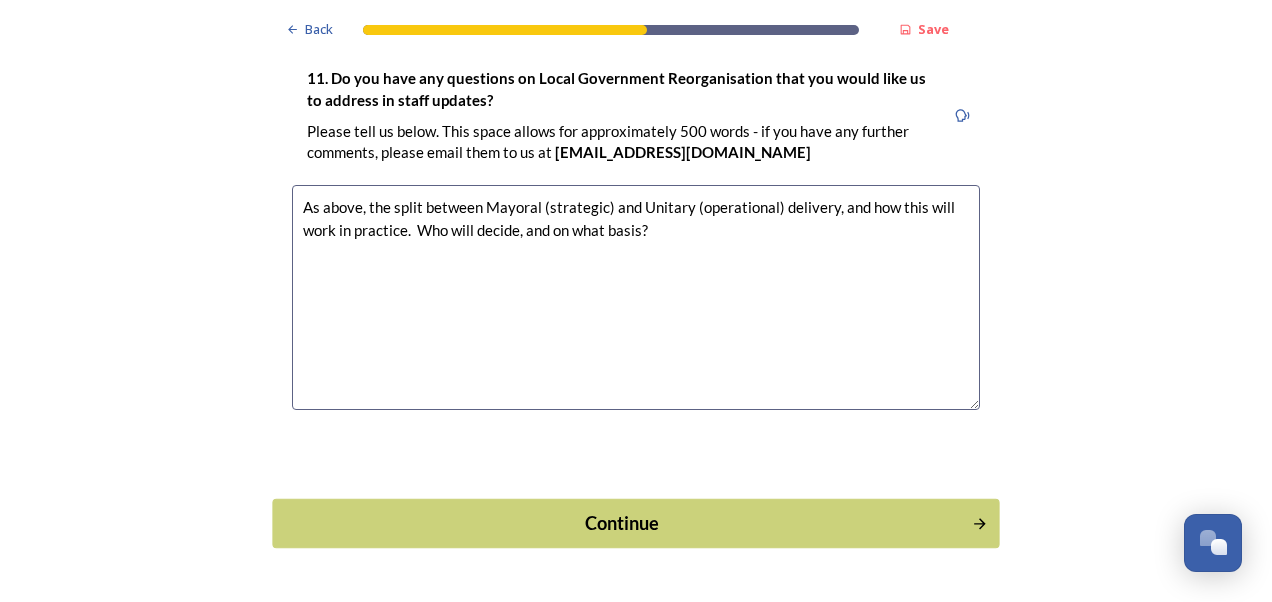 type on "As above, the split between Mayoral (strategic) and Unitary (operational) delivery, and how this will work in practice.  Who will decide, and on what basis?" 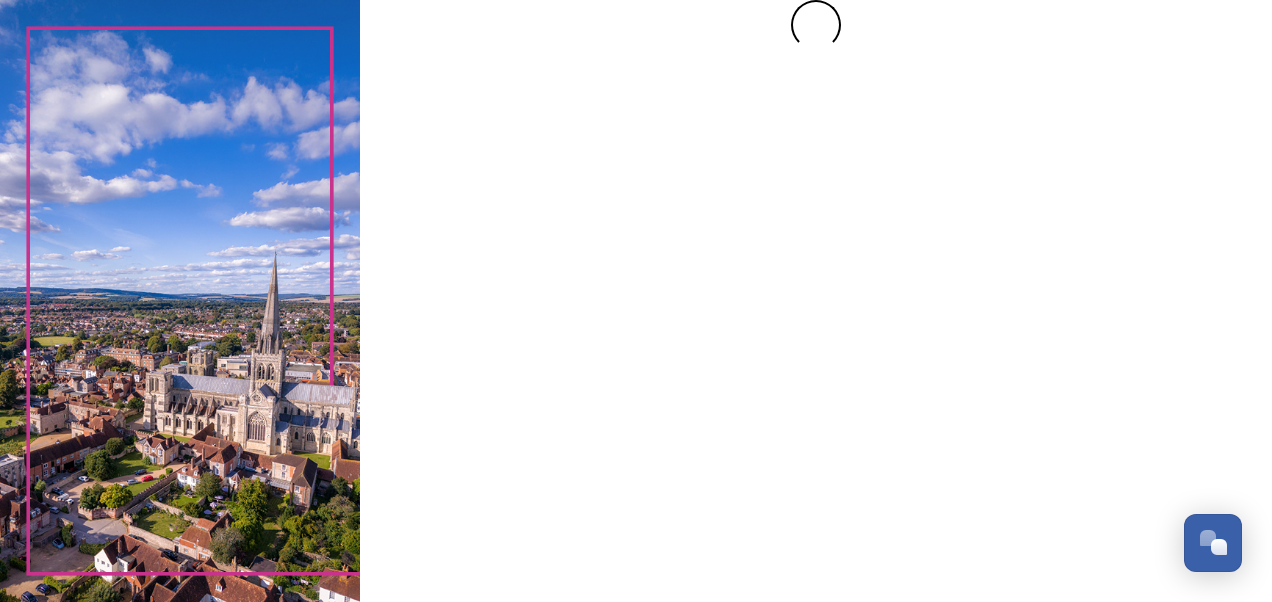 scroll, scrollTop: 0, scrollLeft: 0, axis: both 